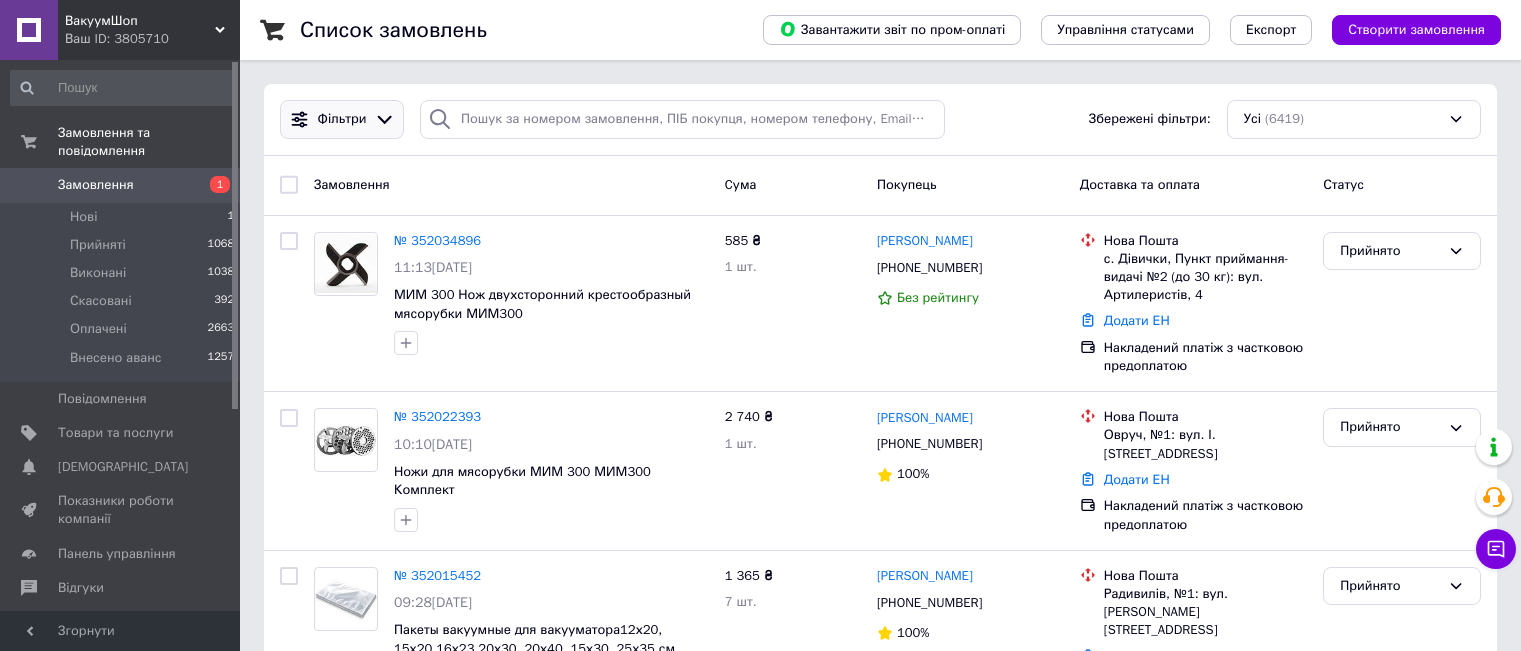 scroll, scrollTop: 0, scrollLeft: 0, axis: both 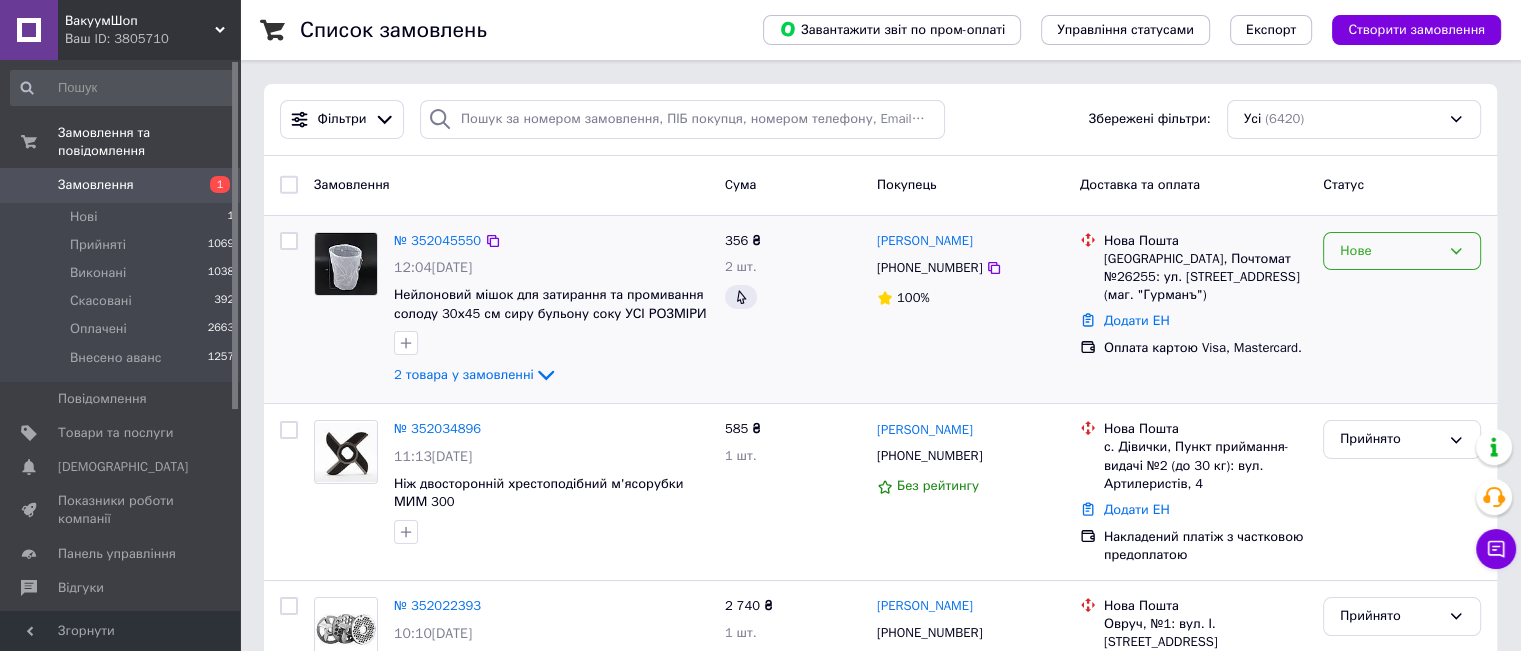 click on "Нове" at bounding box center (1390, 251) 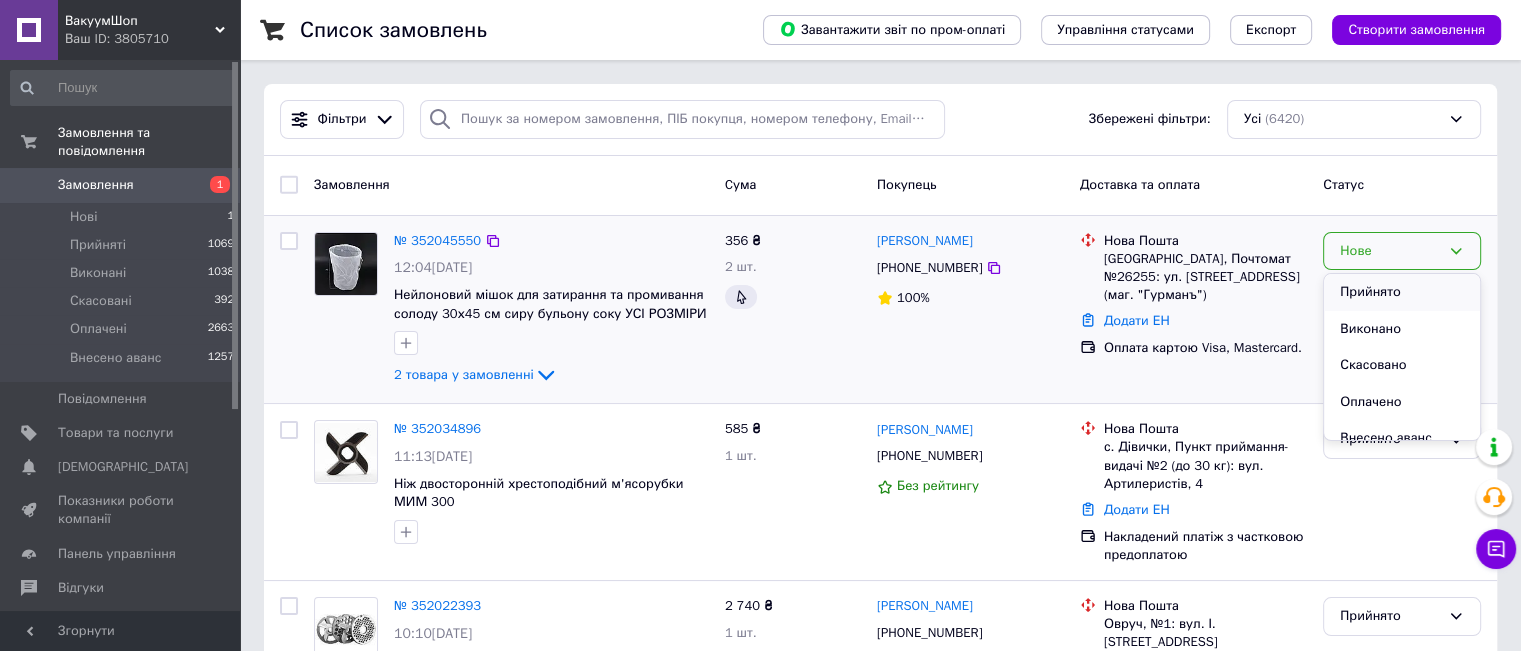 click on "Прийнято" at bounding box center [1402, 292] 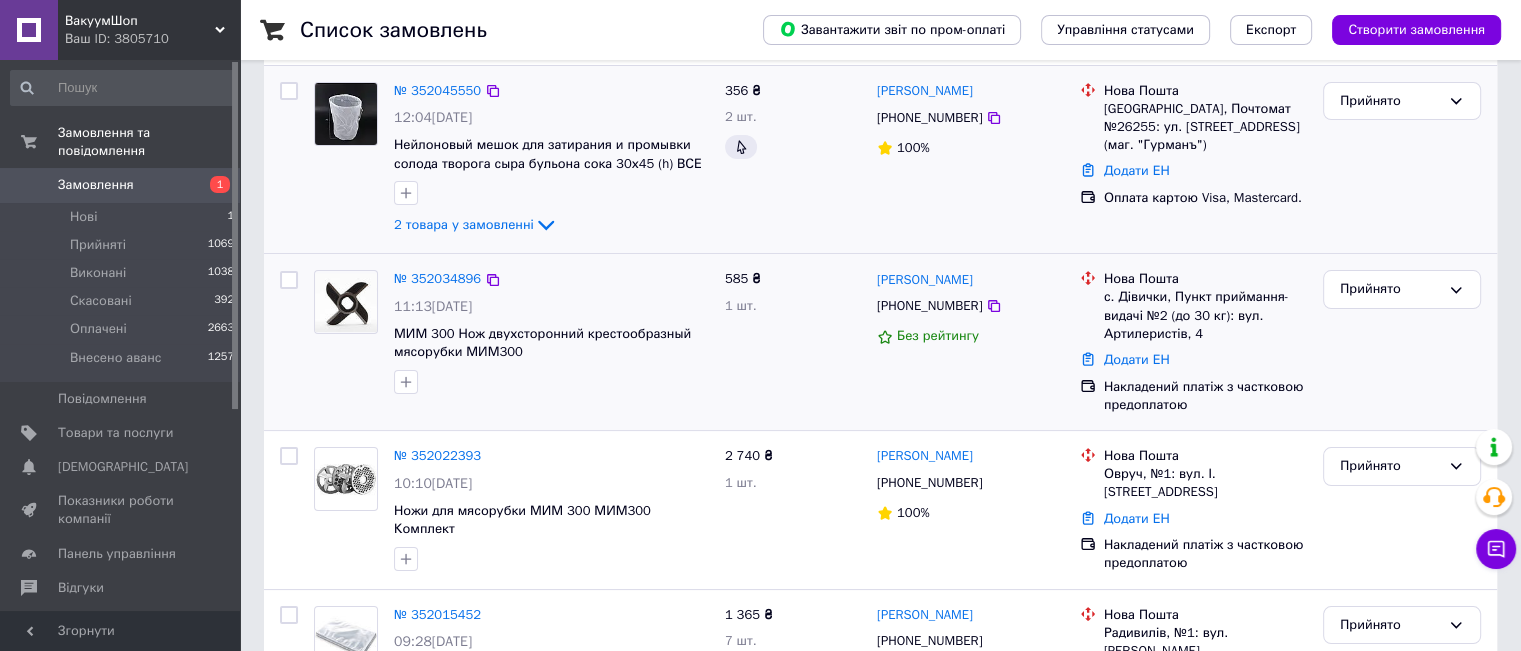 scroll, scrollTop: 200, scrollLeft: 0, axis: vertical 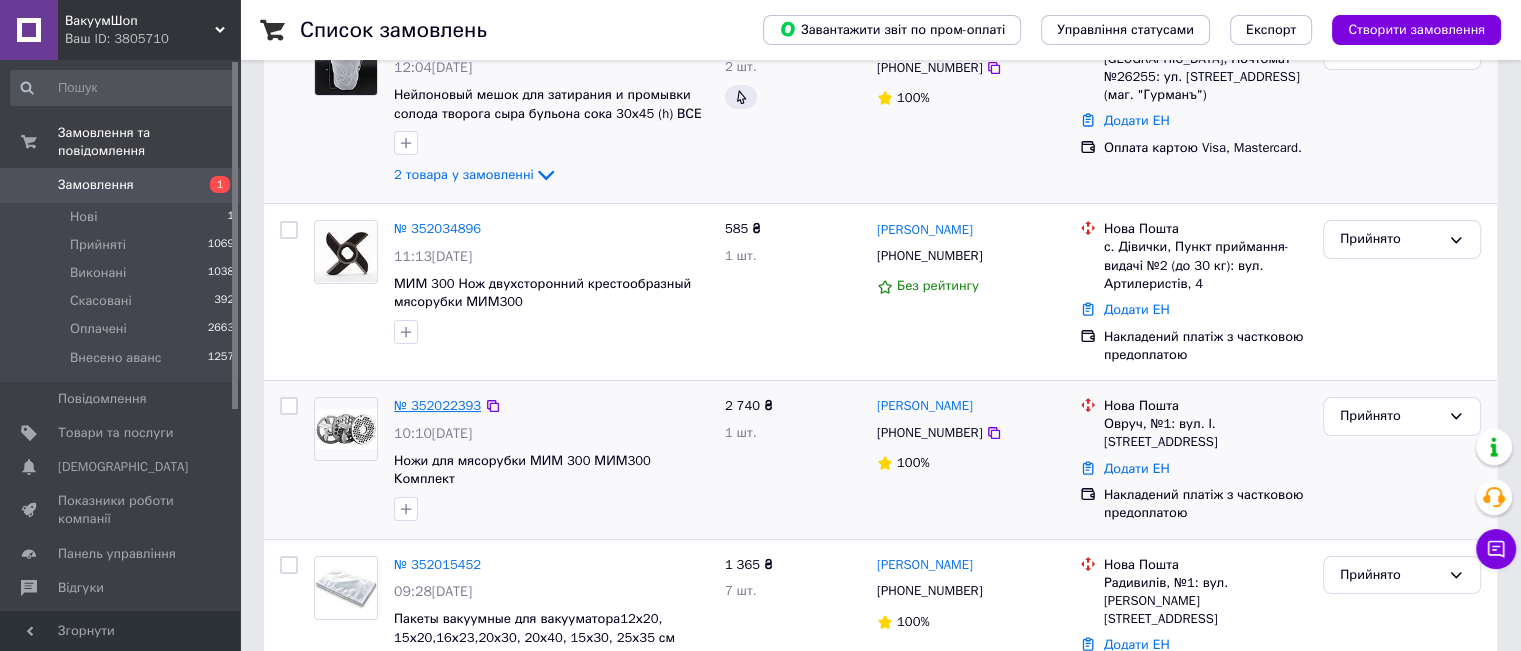 click on "№ 352022393" at bounding box center [437, 405] 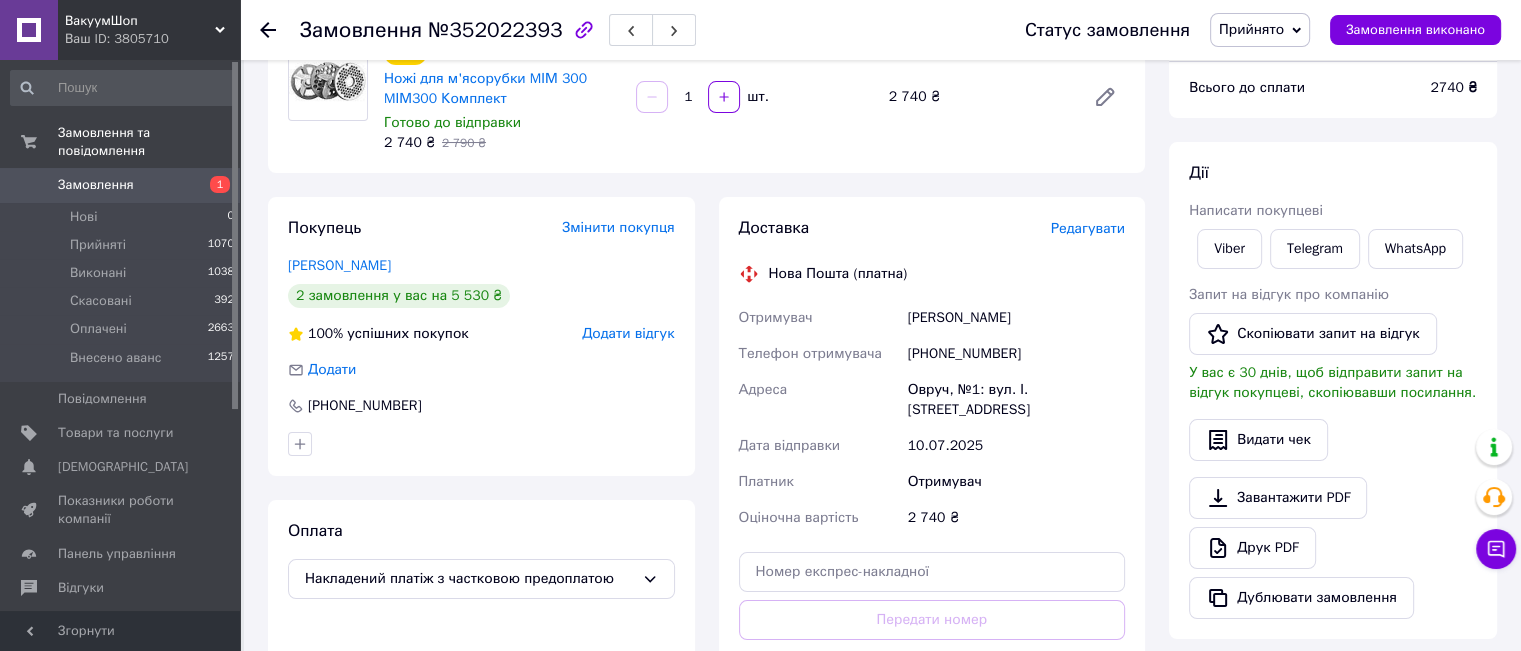 scroll, scrollTop: 200, scrollLeft: 0, axis: vertical 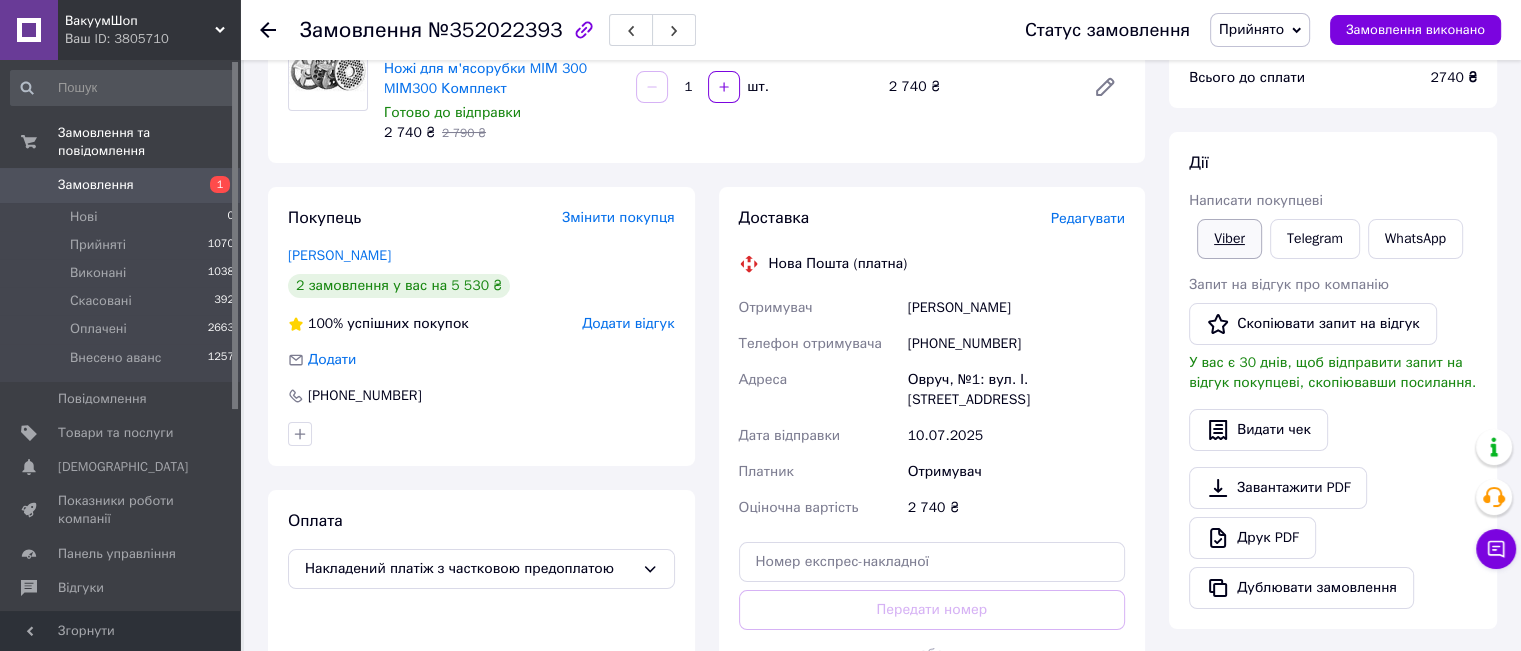 click on "Viber" at bounding box center [1229, 239] 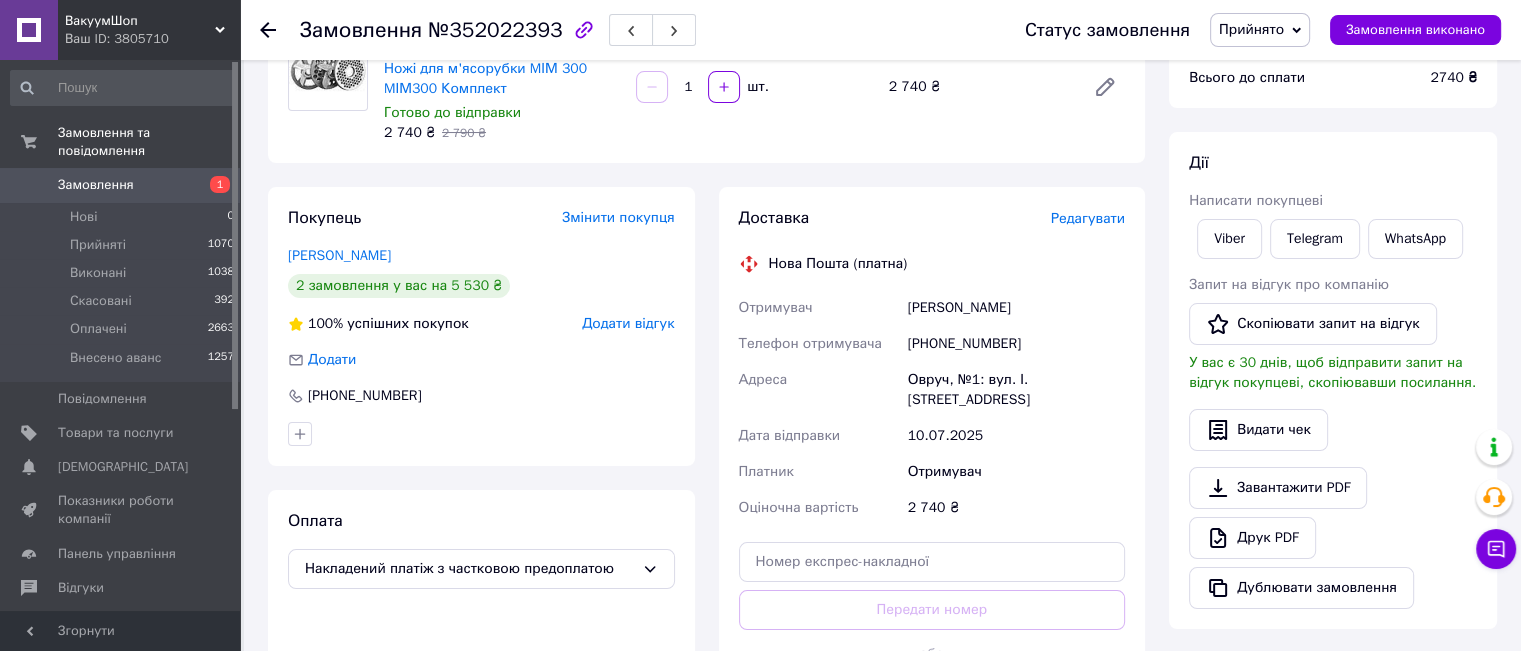 click on "Покупець Змінити покупця [PERSON_NAME] 2 замовлення у вас на 5 530 ₴ 100%   успішних покупок Додати відгук Додати [PHONE_NUMBER] Оплата Накладений платіж з частковою предоплатою" at bounding box center [481, 463] 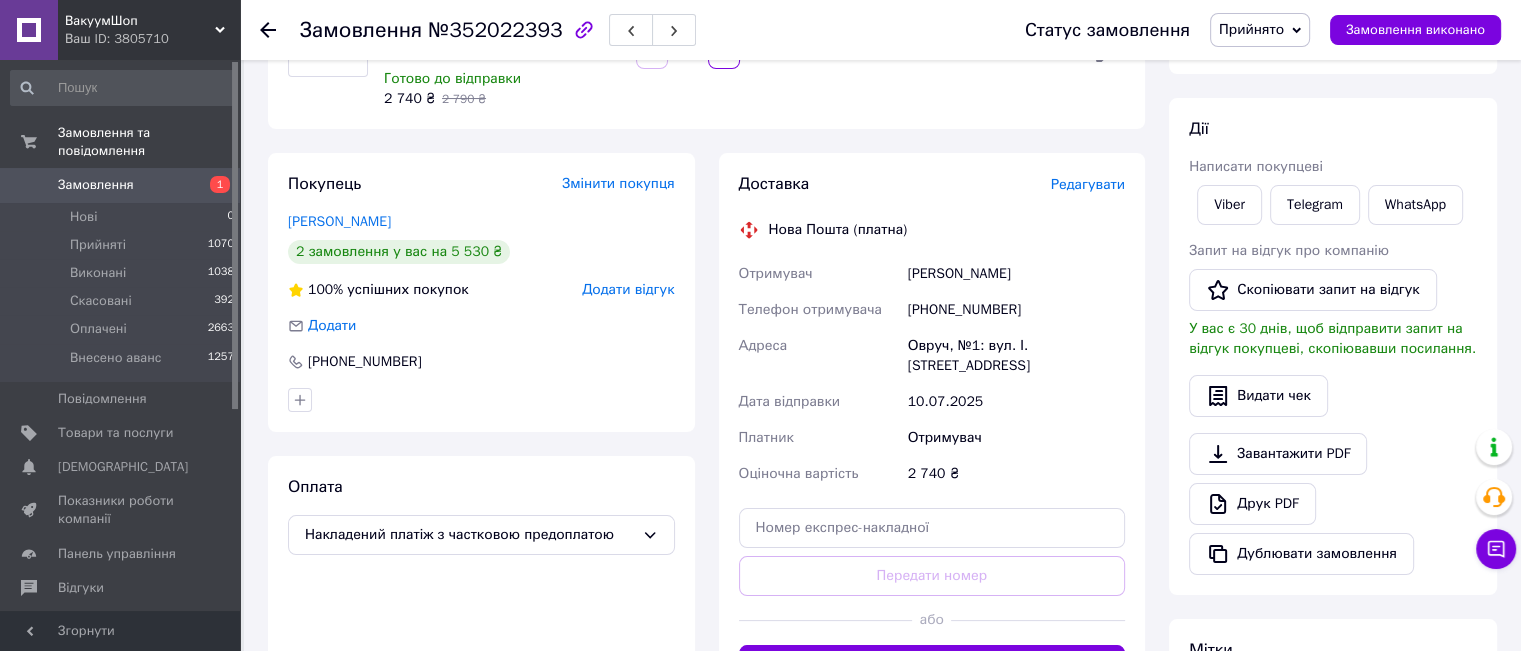 scroll, scrollTop: 200, scrollLeft: 0, axis: vertical 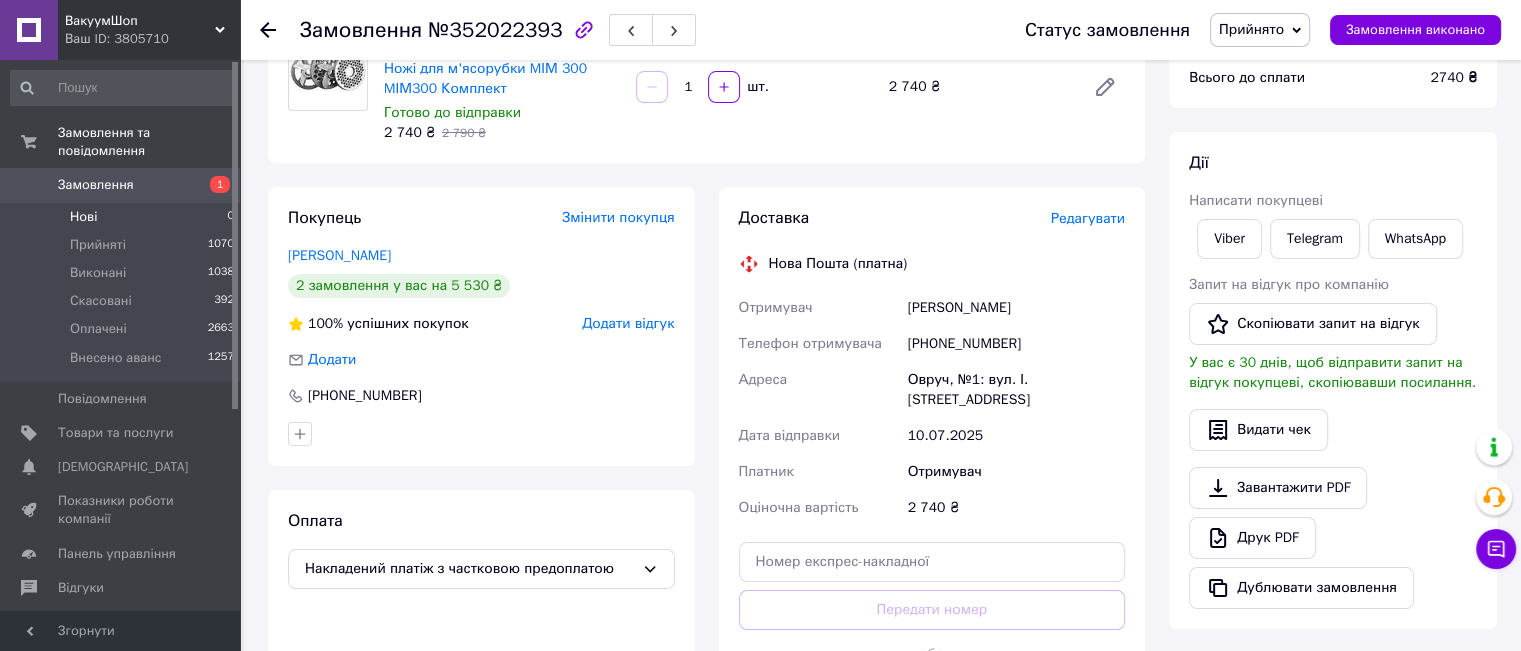 click on "Нові 0" at bounding box center [123, 217] 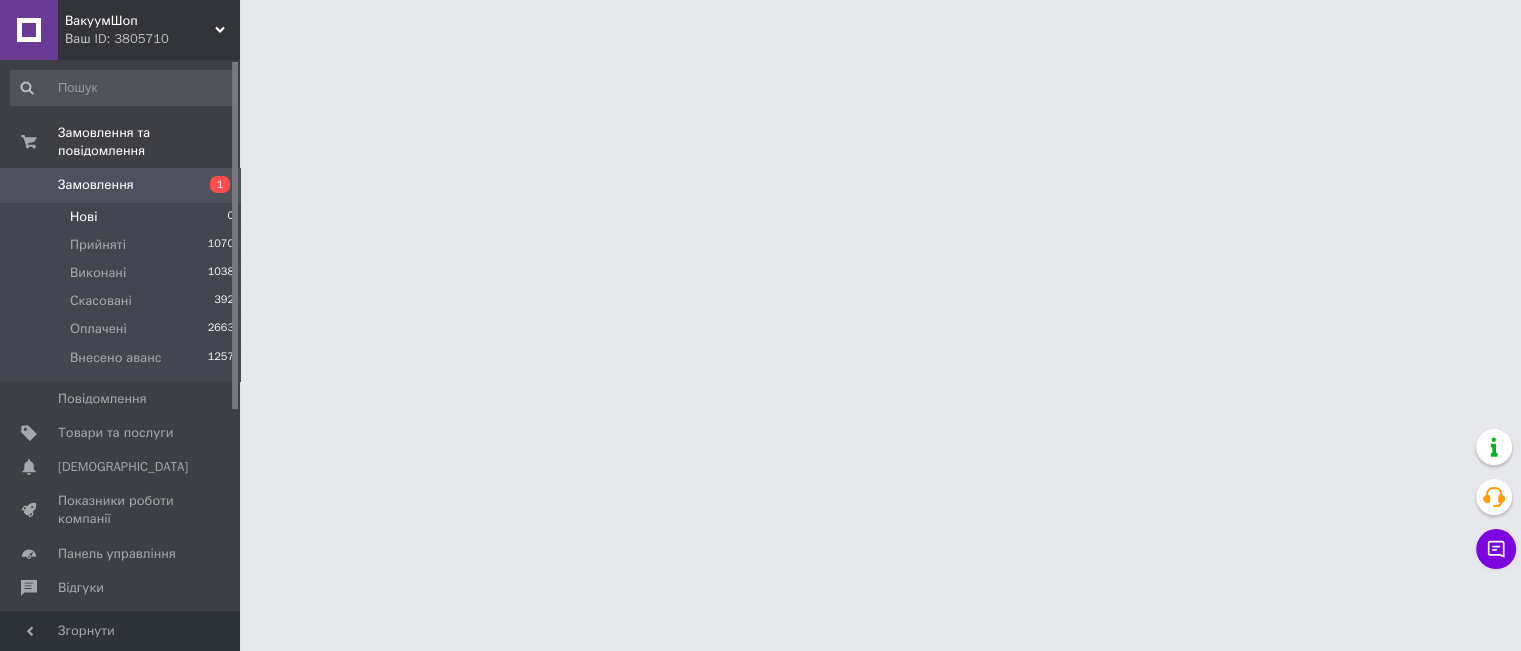 scroll, scrollTop: 0, scrollLeft: 0, axis: both 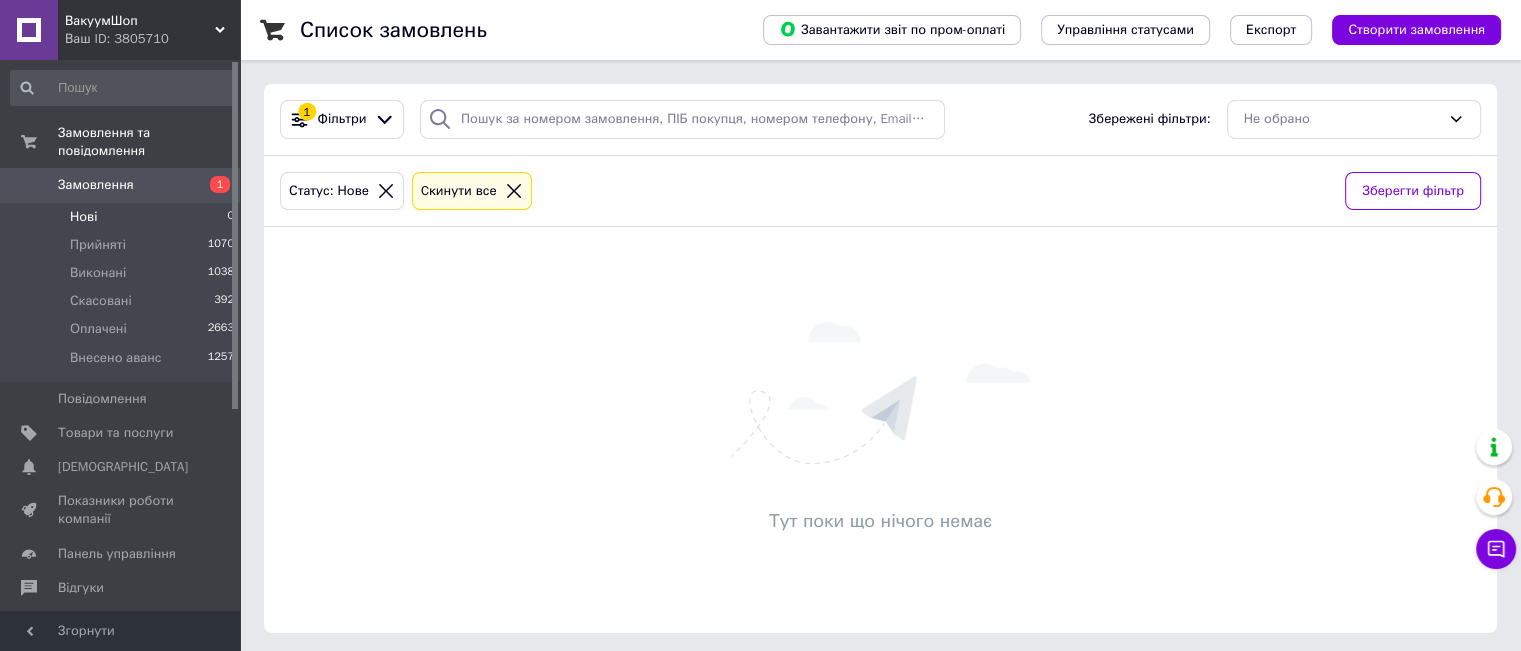 click 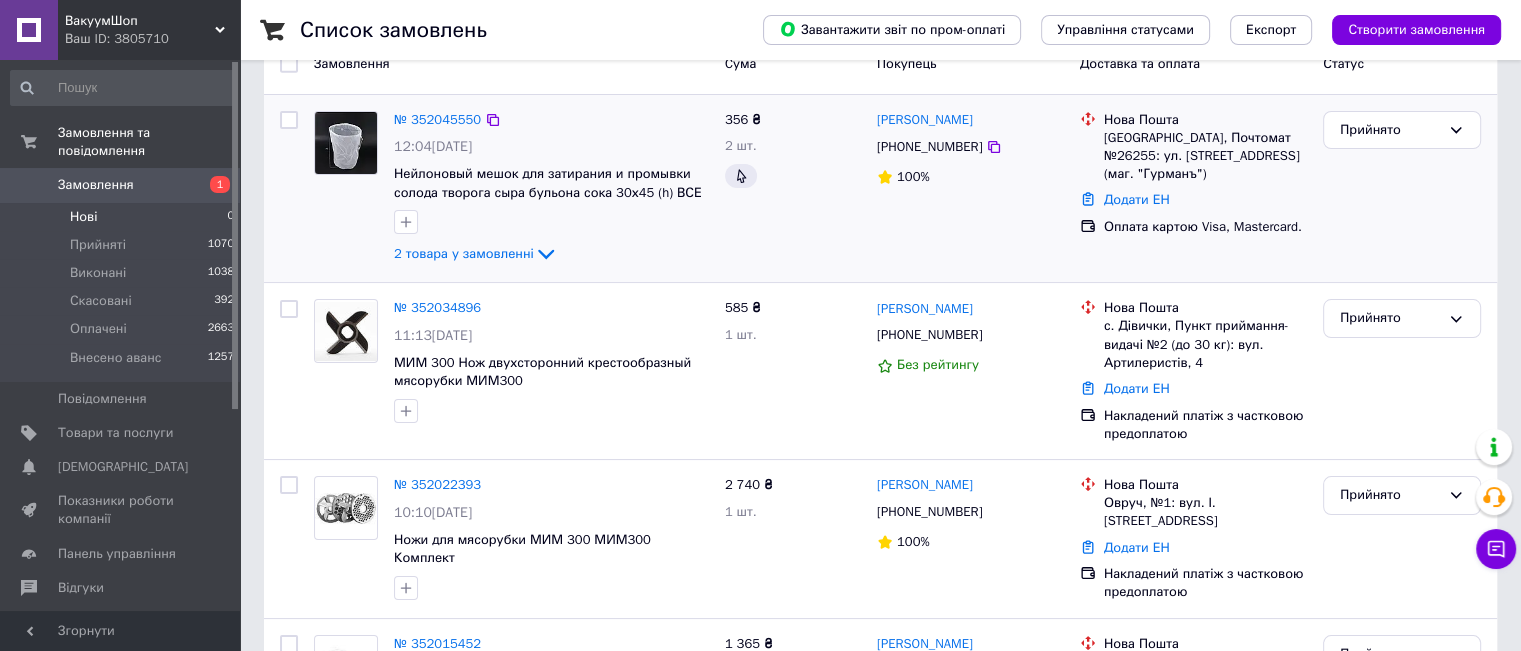 scroll, scrollTop: 200, scrollLeft: 0, axis: vertical 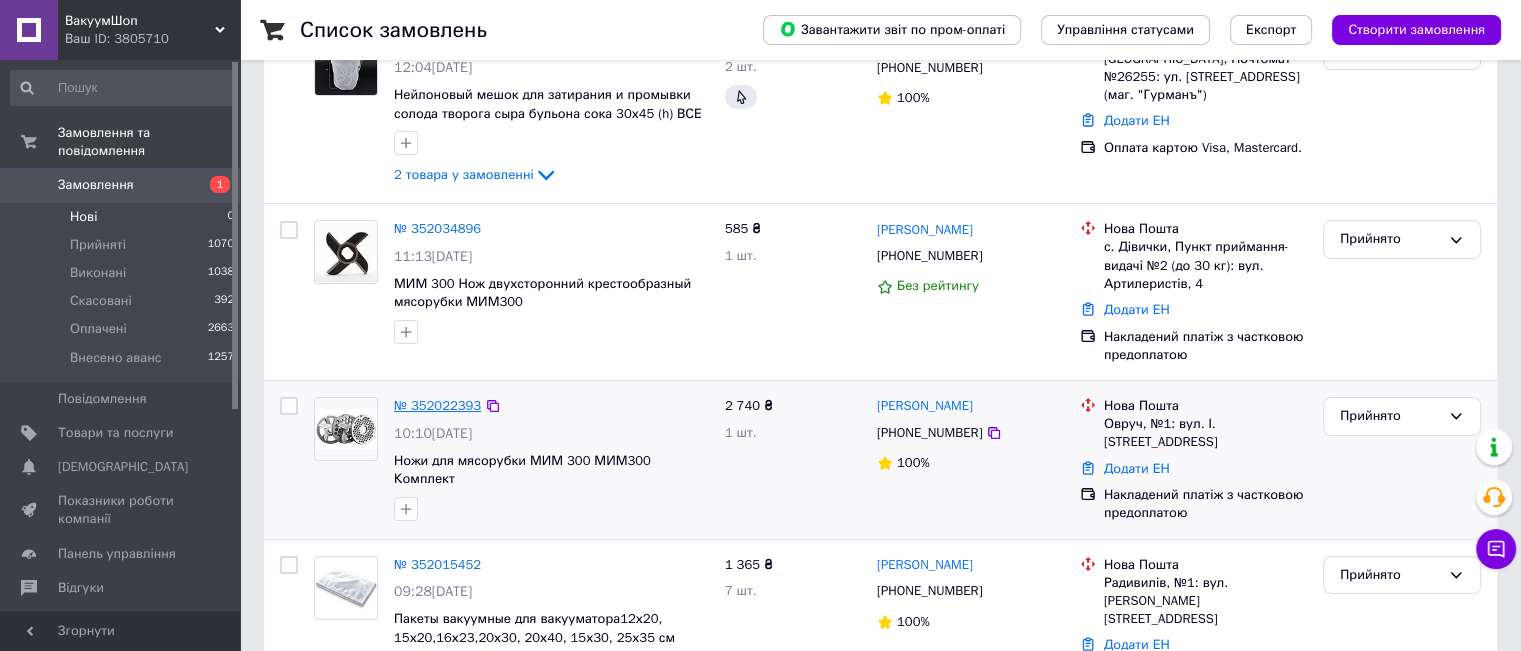 click on "№ 352022393" at bounding box center [437, 405] 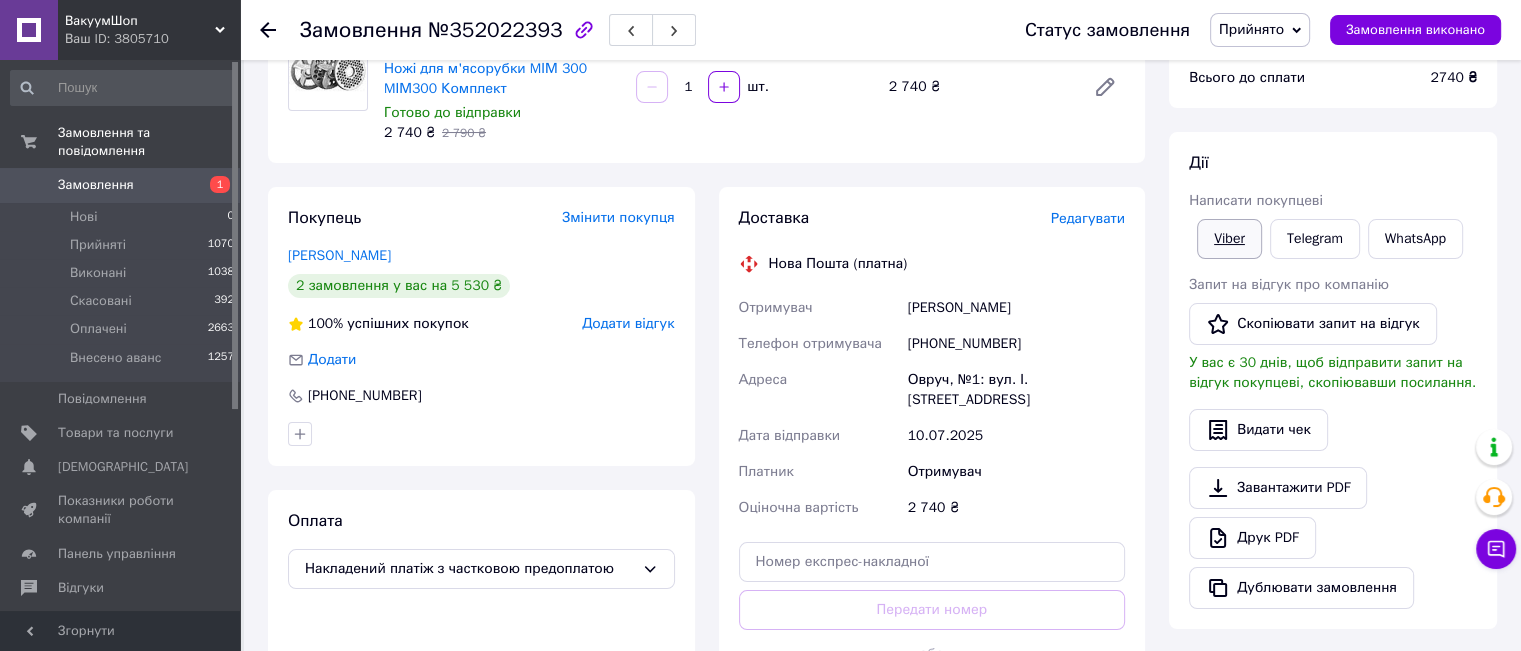 click on "Viber" at bounding box center [1229, 239] 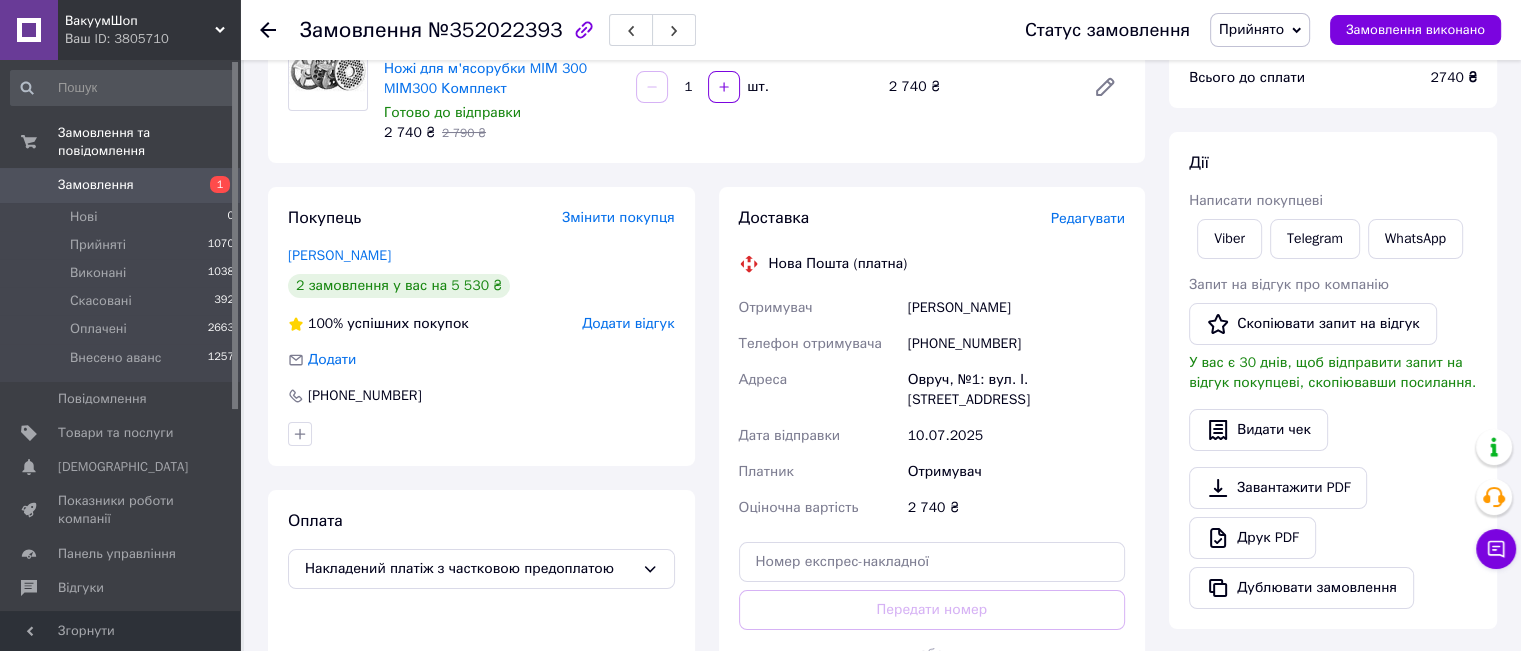 click 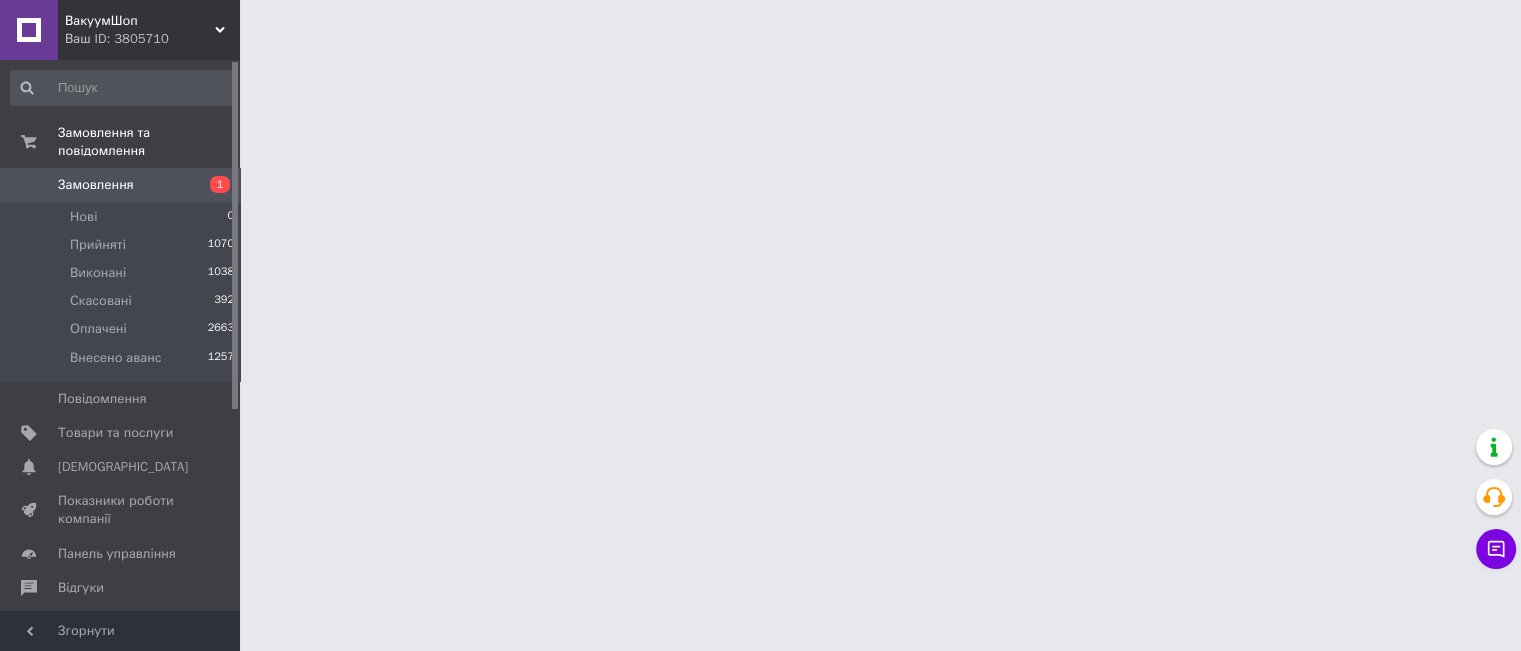 scroll, scrollTop: 0, scrollLeft: 0, axis: both 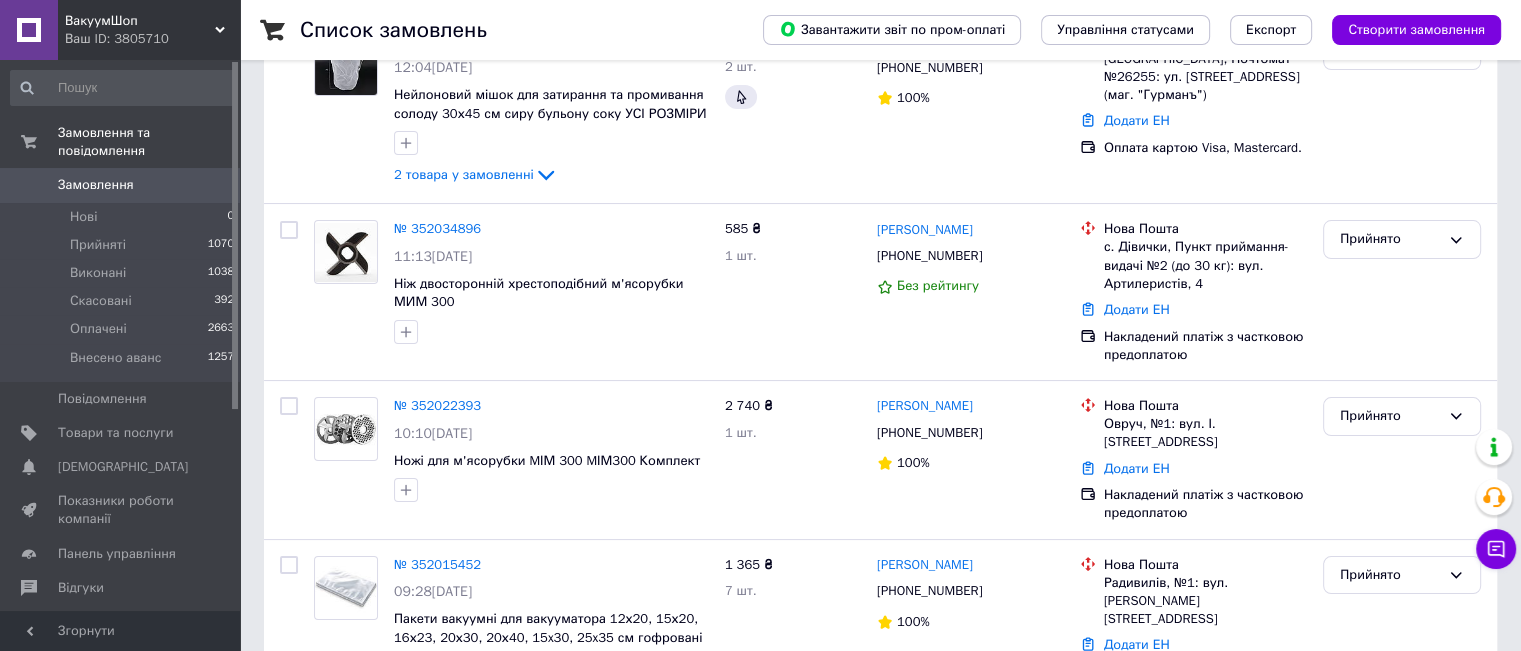 click on "Список замовлень   Завантажити звіт по пром-оплаті Управління статусами Експорт Створити замовлення Фільтри Збережені фільтри: Усі (6420) Замовлення Cума Покупець Доставка та оплата Статус № 352045550 12:04, 10.07.2025 Нейлоновий мішок для затирання та промивання солоду 30х45 см сиру бульону соку УСІ РОЗМІРИ 2 товара у замовленні 356 ₴ 2 шт. Андрей Прядко +380662695064 100% Нова Пошта Одесса, Почтомат №26255: ул. Дерибасовская, 9 (маг. "Гурманъ") Додати ЕН Оплата картою Visa, Mastercard. Прийнято № 352034896 11:13, 10.07.2025 Ніж двосторонній хрестоподібний м'ясорубки МИМ 300 585 ₴ 1 шт. Стипан Сироватко 1 шт." at bounding box center [880, 1786] 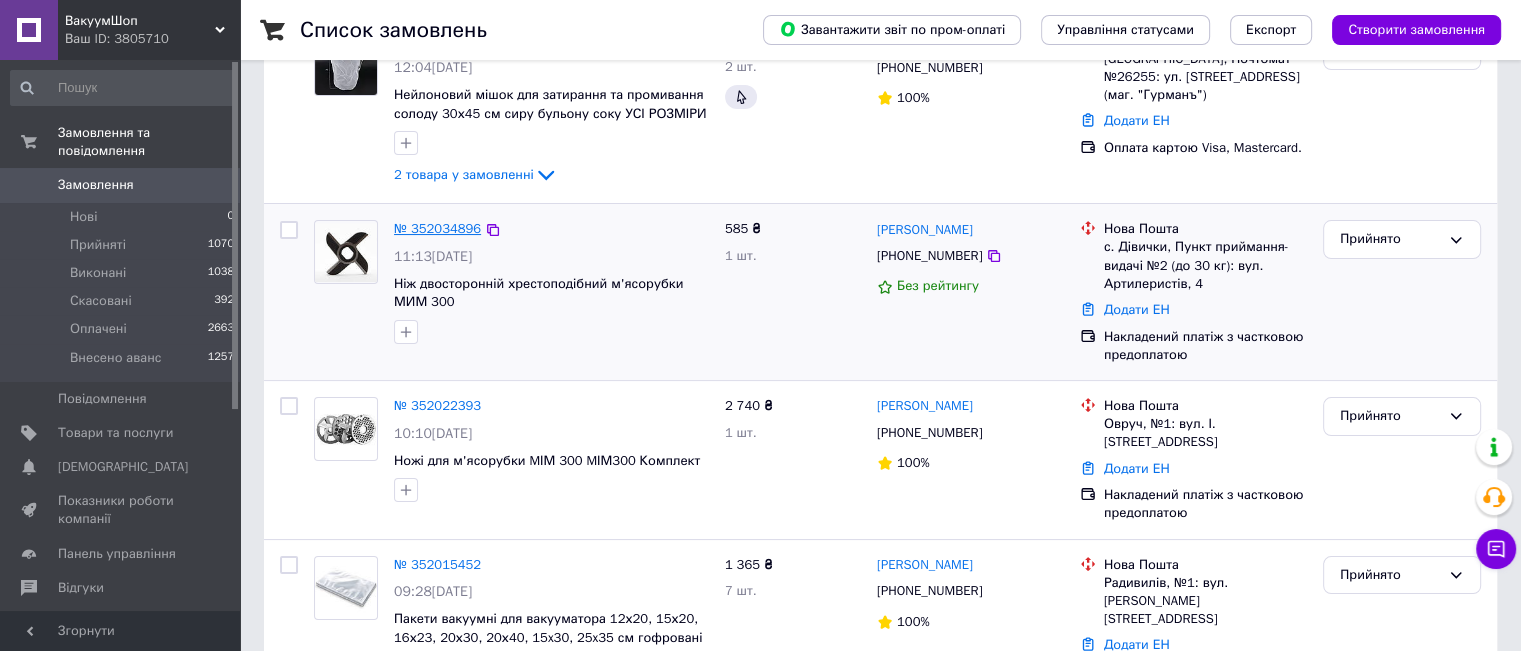 click on "№ 352034896" at bounding box center [437, 228] 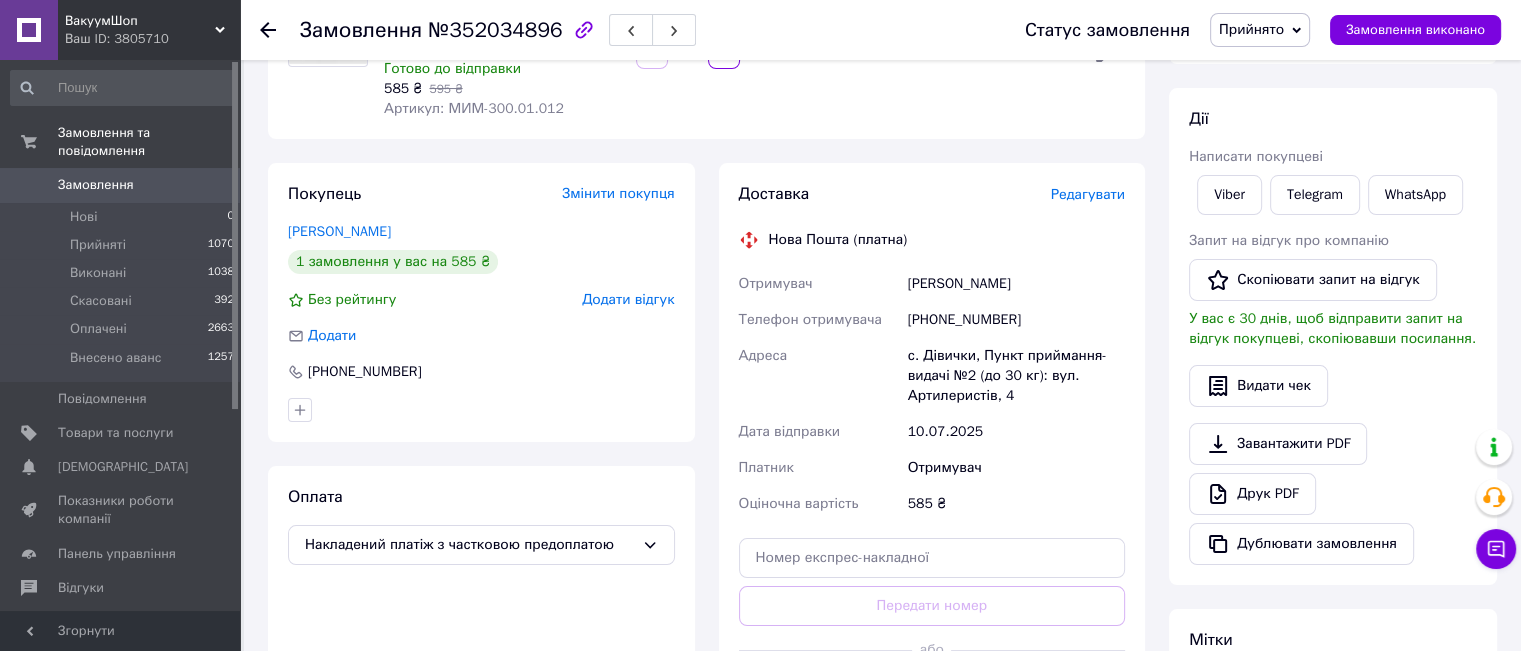 scroll, scrollTop: 200, scrollLeft: 0, axis: vertical 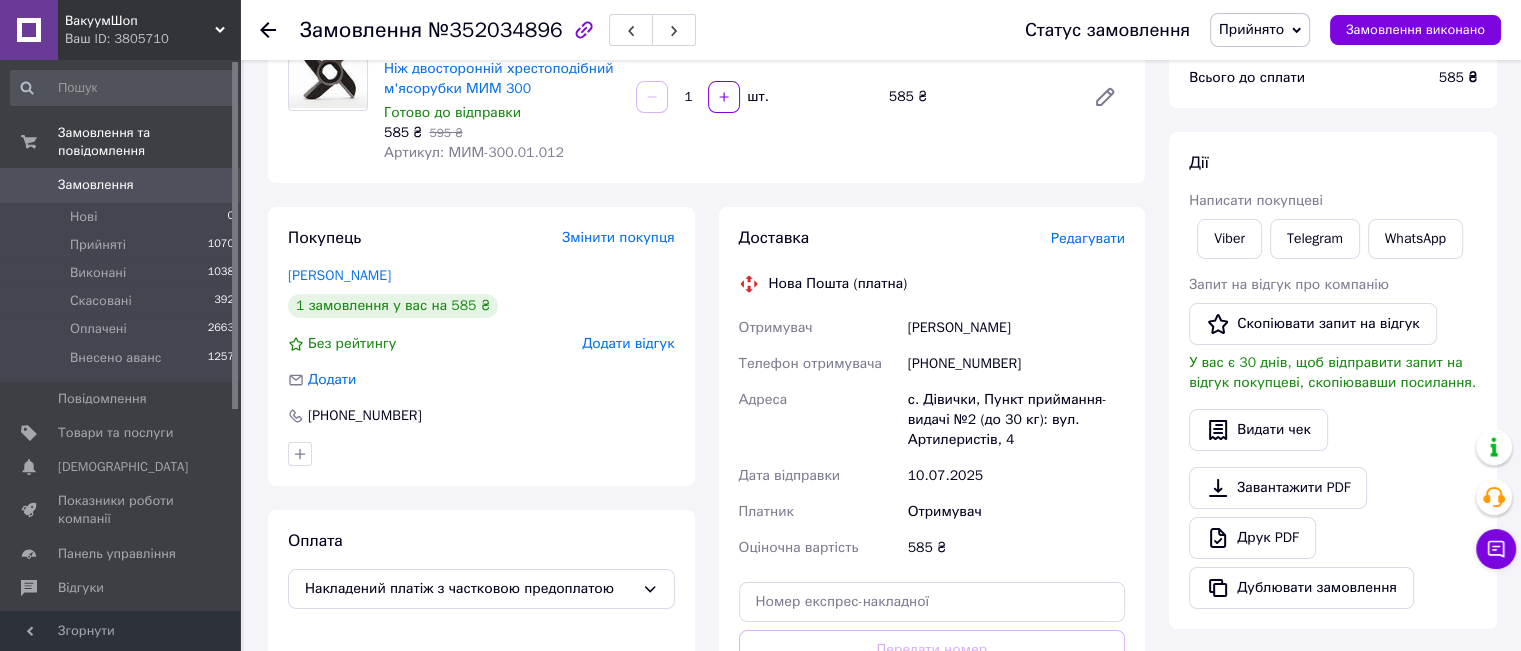 click on "Замовлення №352034896 Статус замовлення Прийнято Виконано Скасовано Оплачено Внесено аванс Замовлення виконано Замовлення з сайту 10.07.2025 | 11:13 Товари в замовленні (1) Додати товар - 2% Ніж двосторонній хрестоподібний м'ясорубки МИМ 300 Готово до відправки 585 ₴   595 ₴ Артикул: МИМ-300.01.012 1   шт. 585 ₴ Покупець Змінити покупця Сироватко Стипан 1 замовлення у вас на 585 ₴ Без рейтингу   Додати відгук Додати +380997677582 Оплата Накладений платіж з частковою предоплатою Доставка Редагувати Нова Пошта (платна) Отримувач Сироватко Стипан Телефон отримувача +380997677582 Адреса 10.07.2025" at bounding box center [882, 498] 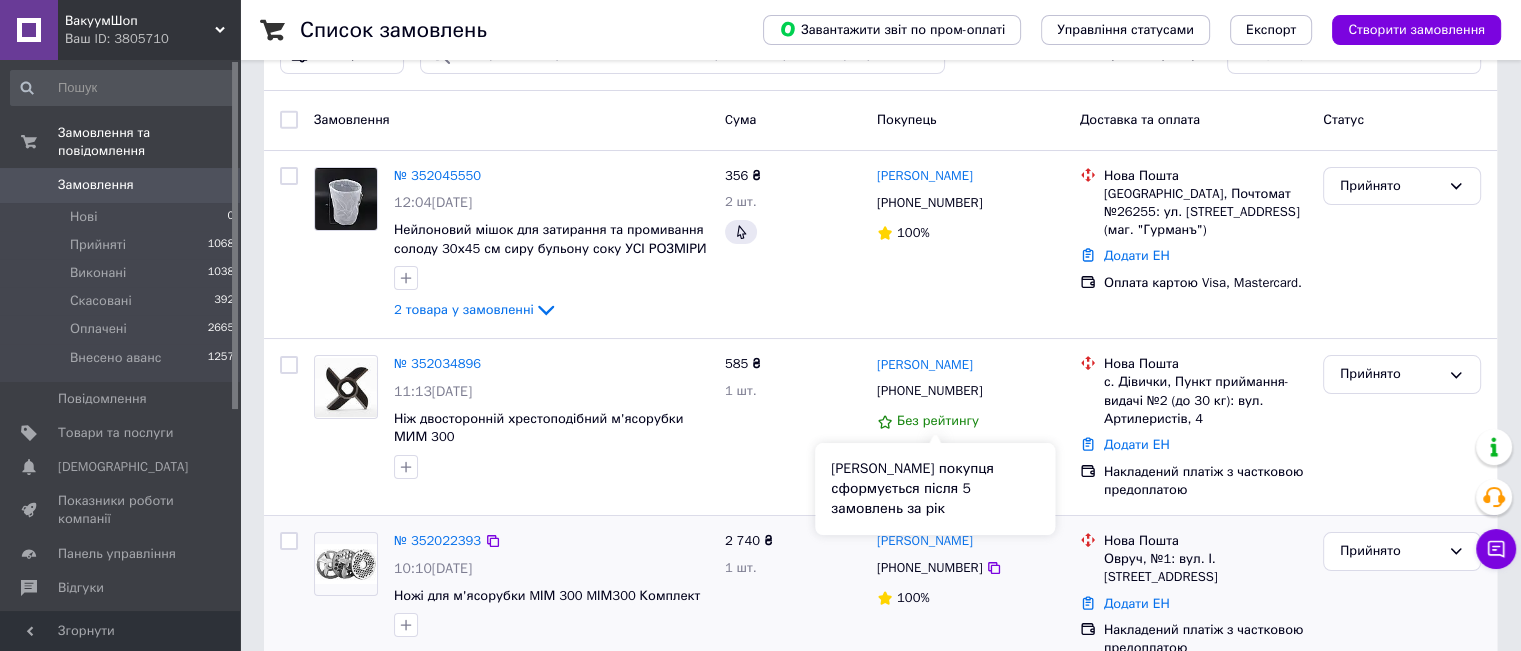 scroll, scrollTop: 100, scrollLeft: 0, axis: vertical 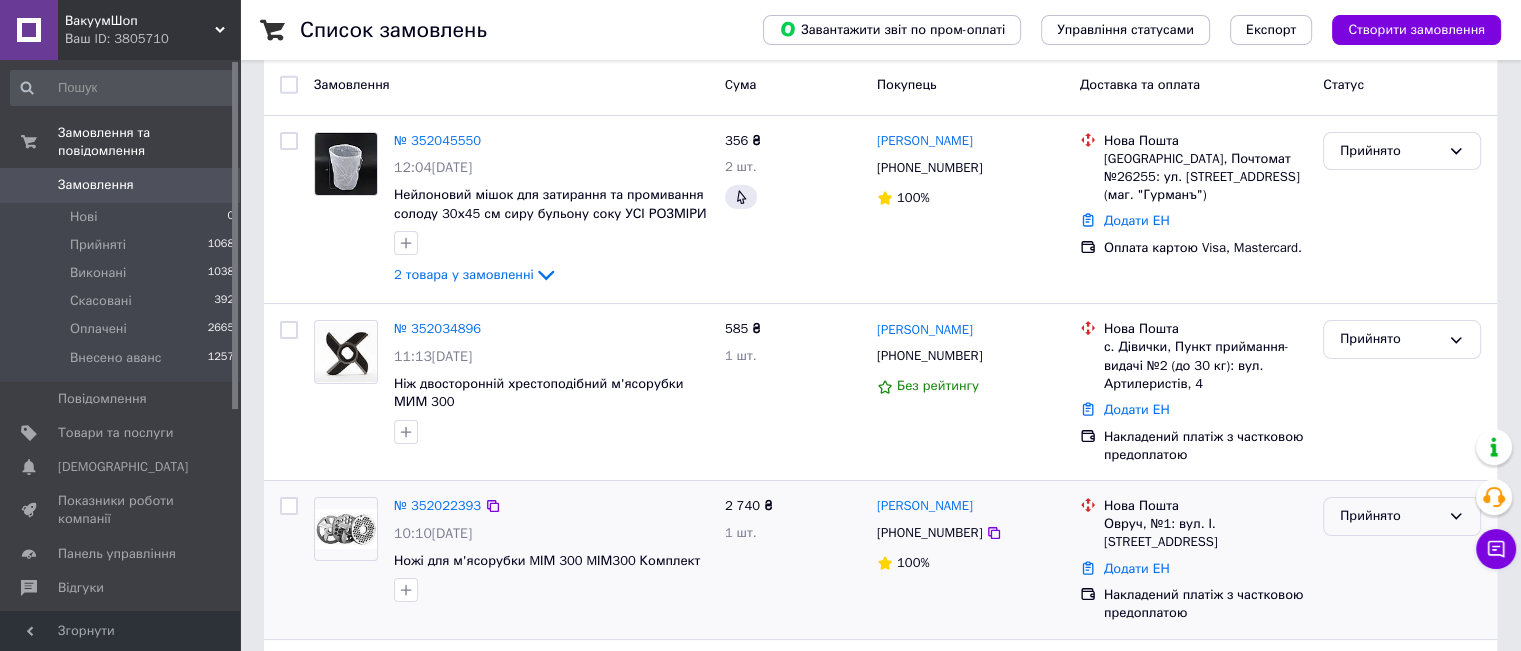 click on "Прийнято" at bounding box center (1390, 516) 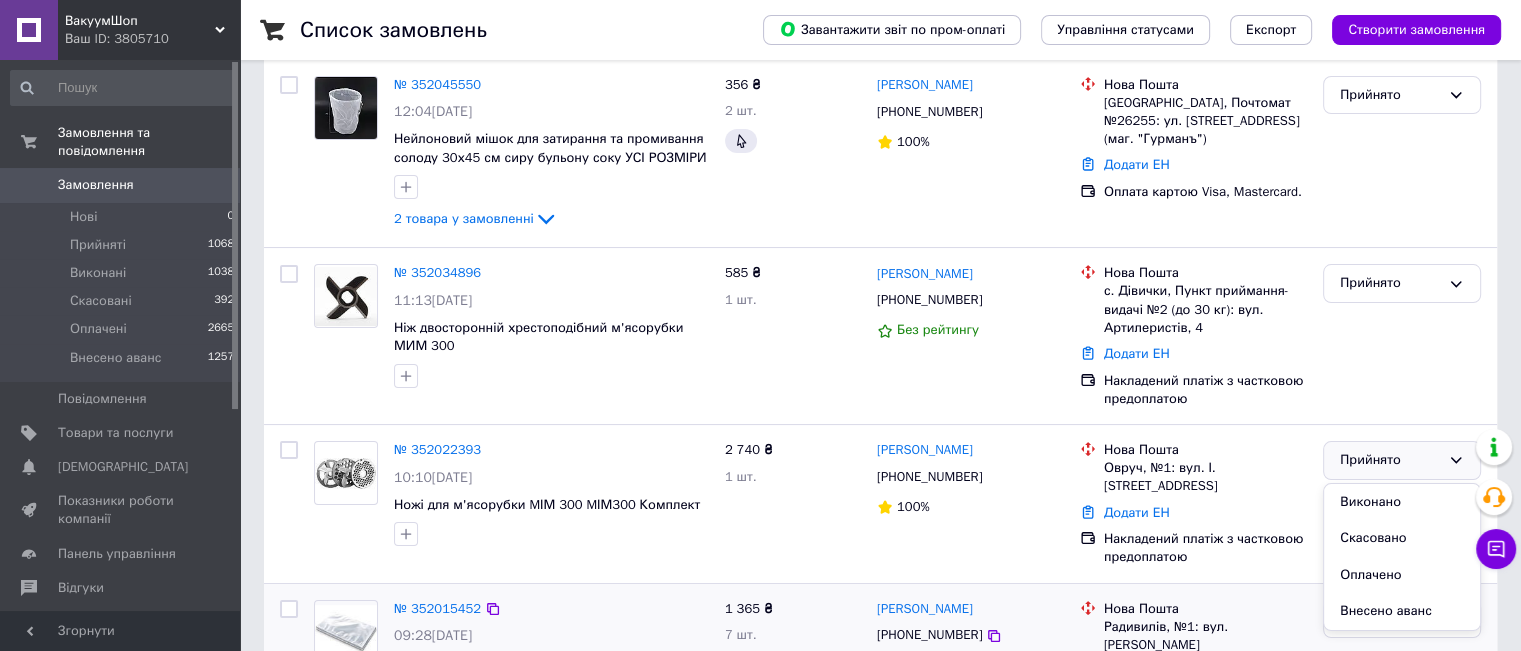 scroll, scrollTop: 200, scrollLeft: 0, axis: vertical 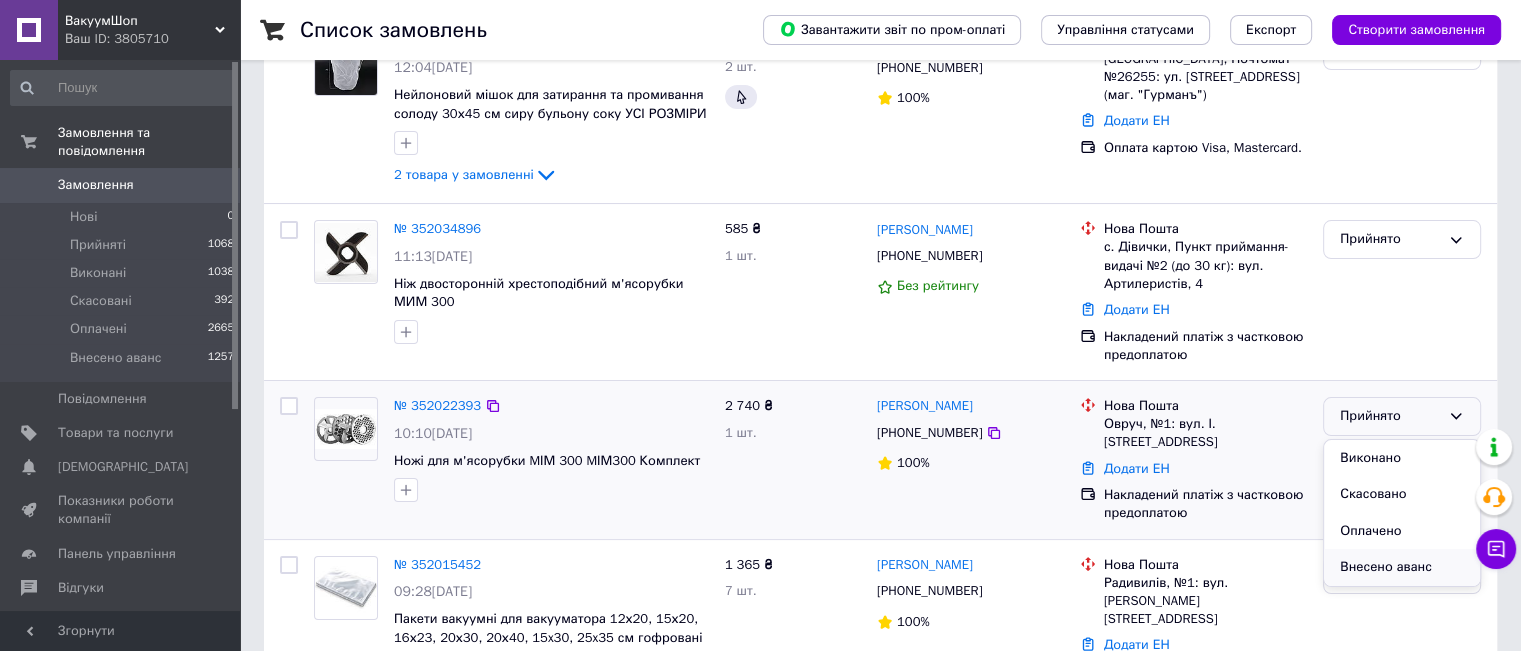 click on "Внесено аванс" at bounding box center [1402, 567] 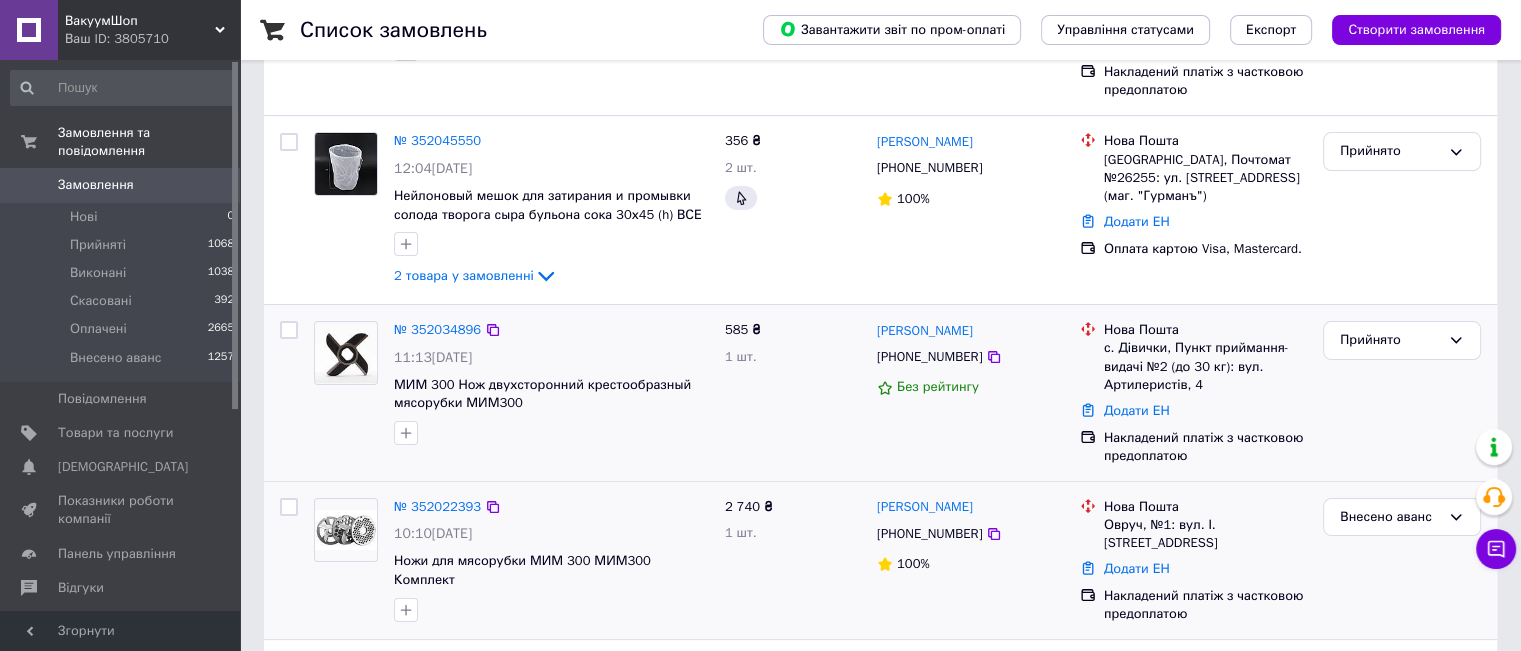 scroll, scrollTop: 300, scrollLeft: 0, axis: vertical 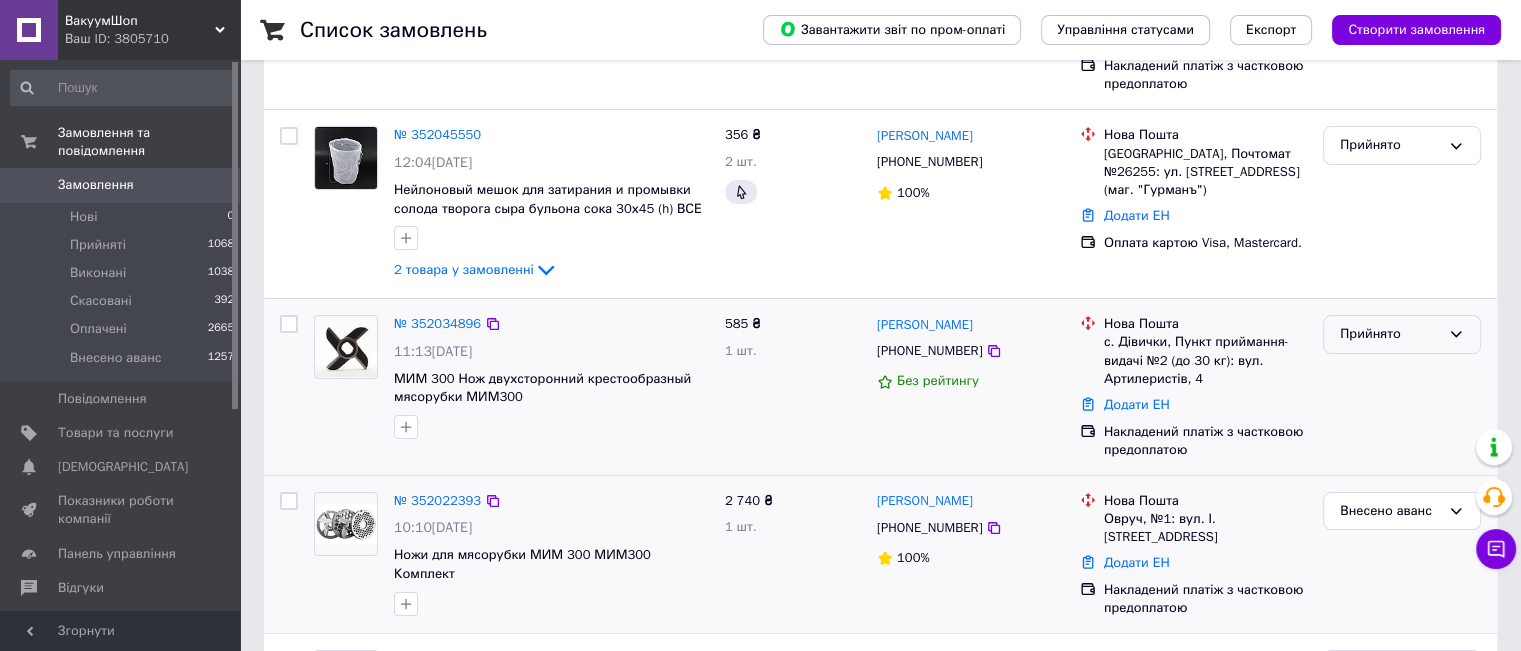 click on "Прийнято" at bounding box center [1390, 334] 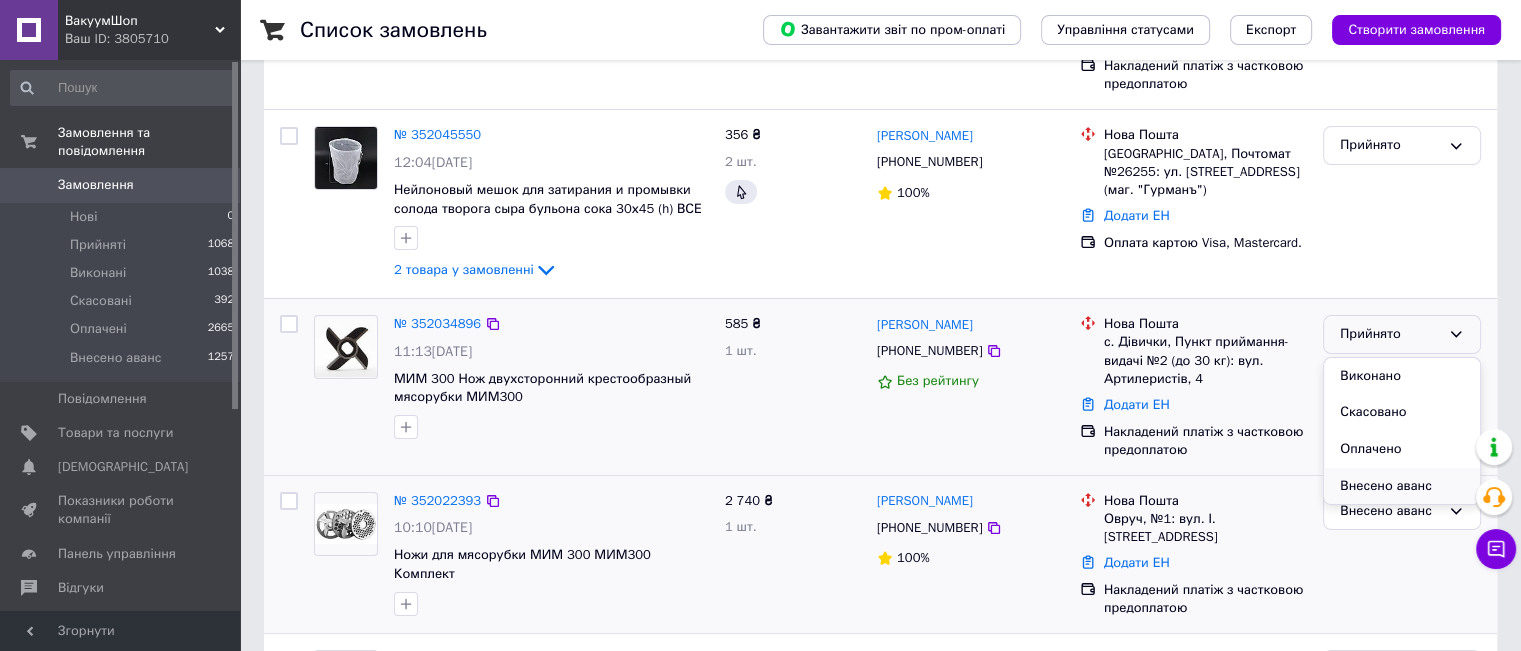 click on "Внесено аванс" at bounding box center [1402, 486] 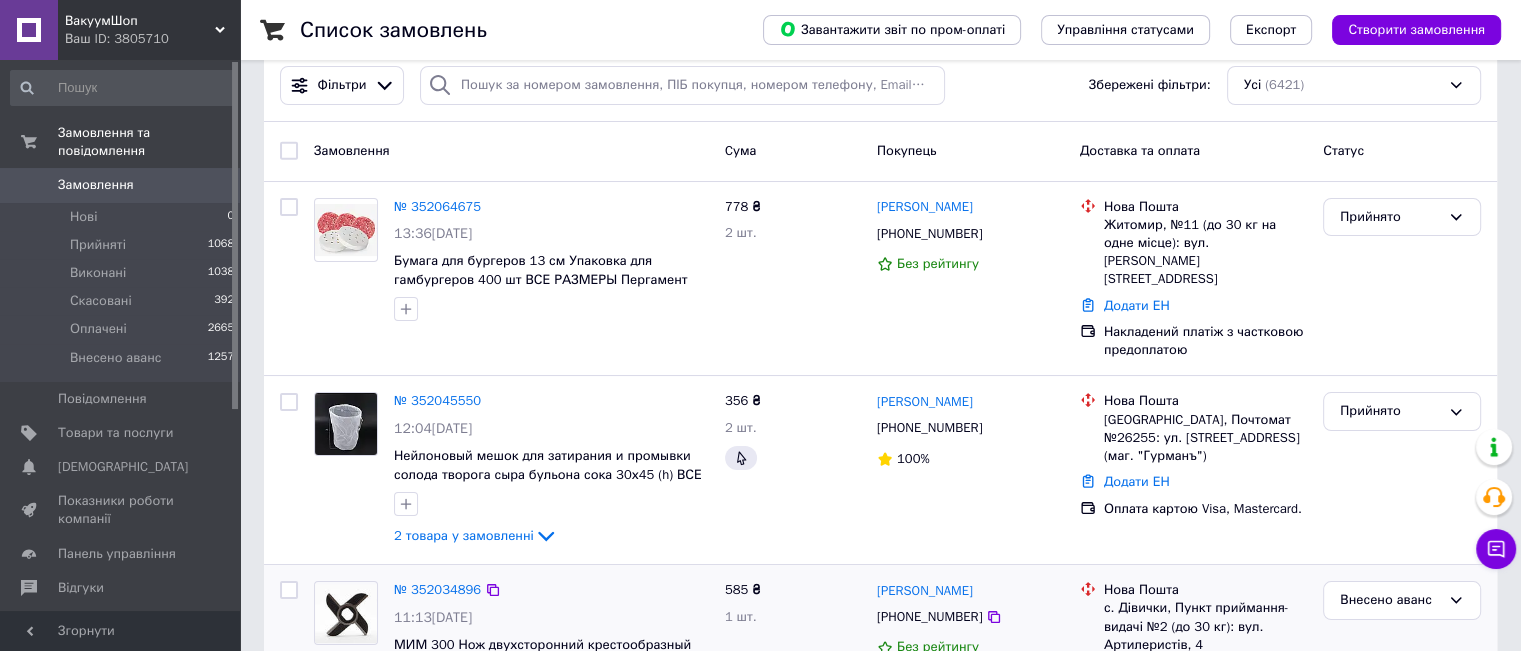 scroll, scrollTop: 0, scrollLeft: 0, axis: both 